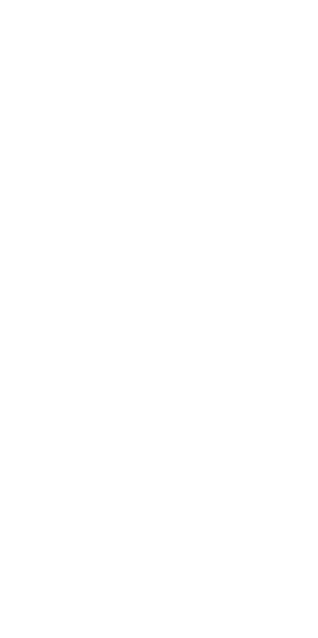 scroll, scrollTop: 0, scrollLeft: 0, axis: both 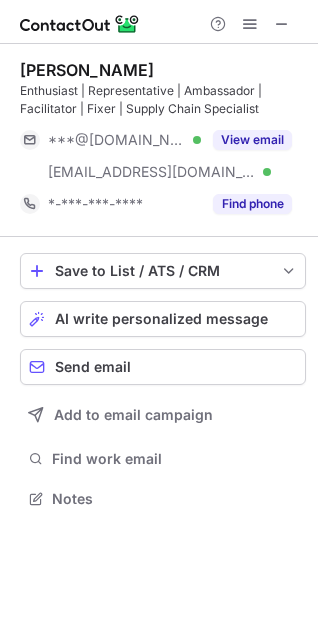 click on "Nigel Sherlock-Francière Enthusiast | Representative | Ambassador | Facilitator | Fixer | Supply Chain Specialist ***@hotmail.com Verified ***@nigelsherlock.com Verified View email *-***-***-**** Find phone" at bounding box center (163, 140) 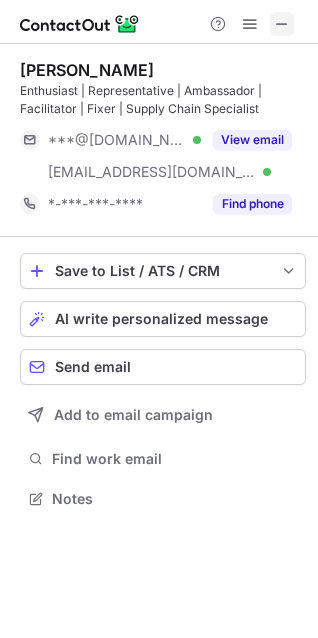 click at bounding box center [282, 24] 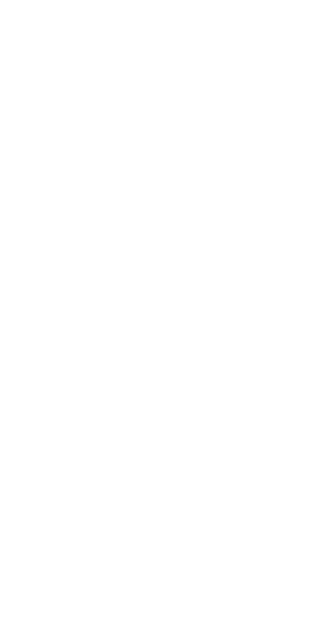 scroll, scrollTop: 0, scrollLeft: 0, axis: both 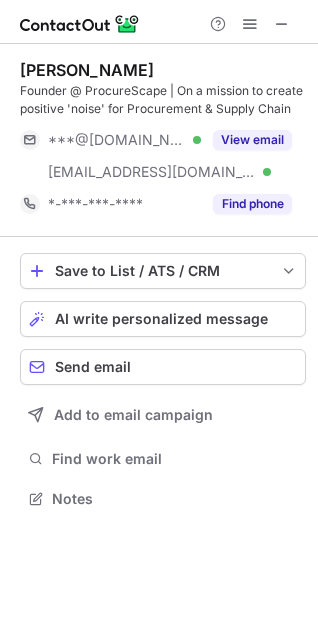 click at bounding box center [159, 22] 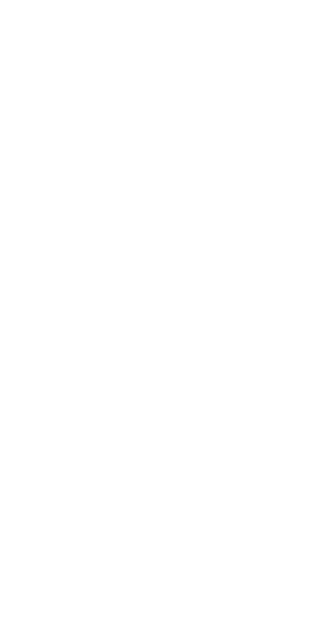 scroll, scrollTop: 0, scrollLeft: 0, axis: both 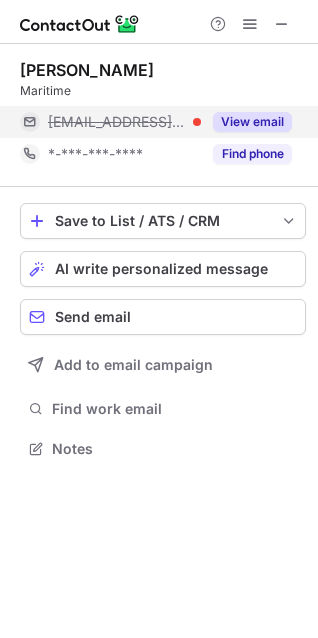 click on "View email" at bounding box center (252, 122) 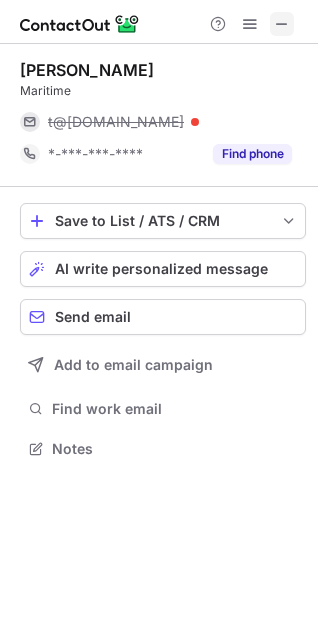 click at bounding box center [282, 24] 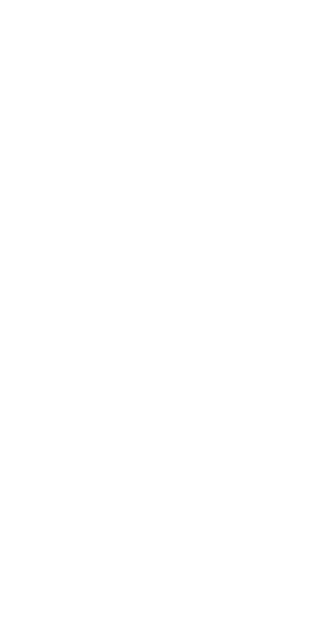 scroll, scrollTop: 0, scrollLeft: 0, axis: both 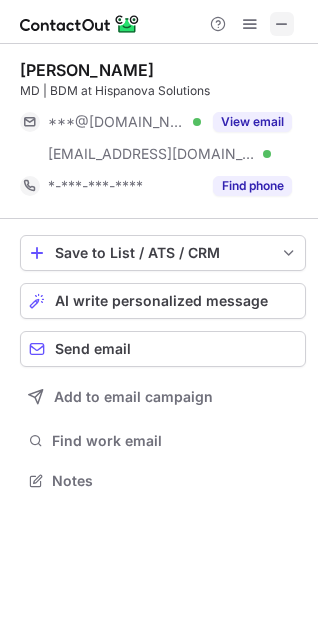 click on "[PERSON_NAME] MD | BDM at Hispanova Solutions ***@[DOMAIN_NAME] Verified [EMAIL_ADDRESS][DOMAIN_NAME] Verified View email *-***-***-**** Find phone Save to List / ATS / CRM List Select Lever Connect Greenhouse Connect Salesforce Connect Hubspot Connect Bullhorn Connect Zapier (100+ Applications) Connect Request a new integration AI write personalized message Send email Add to email campaign Find work email Notes" at bounding box center (159, 277) 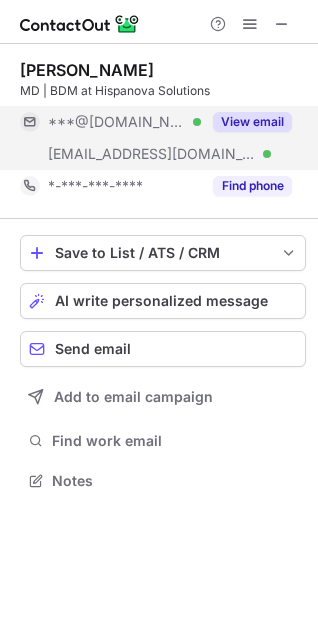 click on "View email" at bounding box center [252, 122] 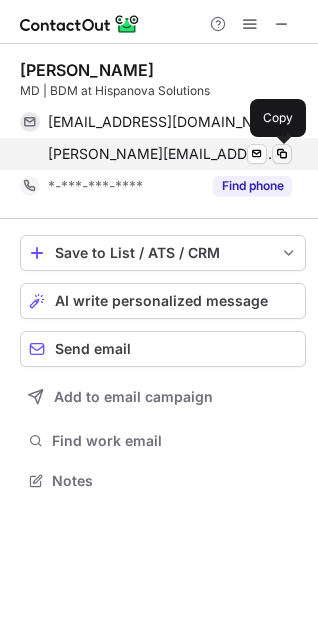 click at bounding box center [282, 154] 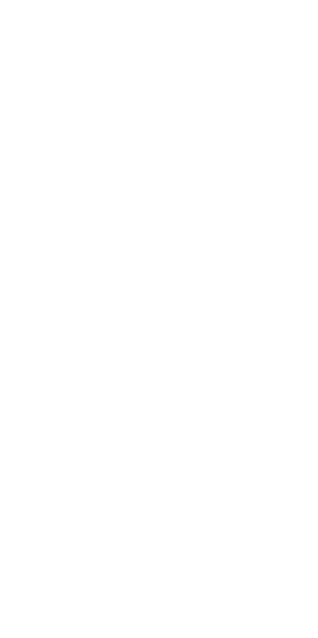 scroll, scrollTop: 0, scrollLeft: 0, axis: both 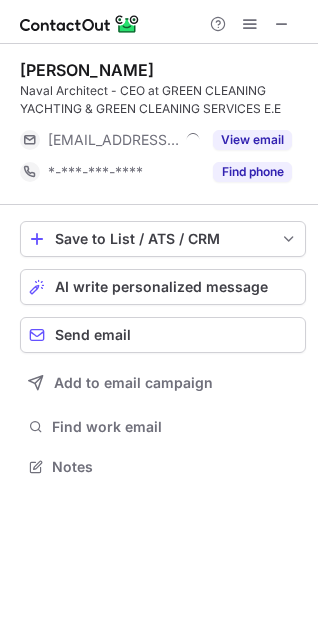 click at bounding box center [282, 24] 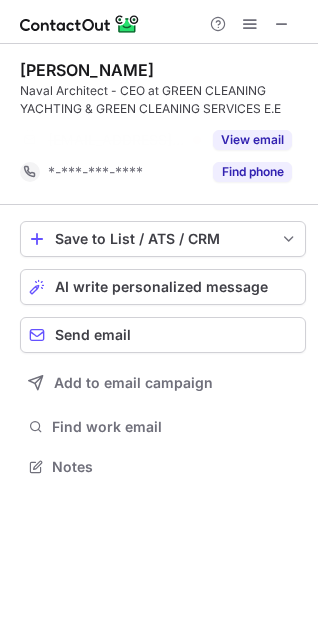 scroll, scrollTop: 421, scrollLeft: 318, axis: both 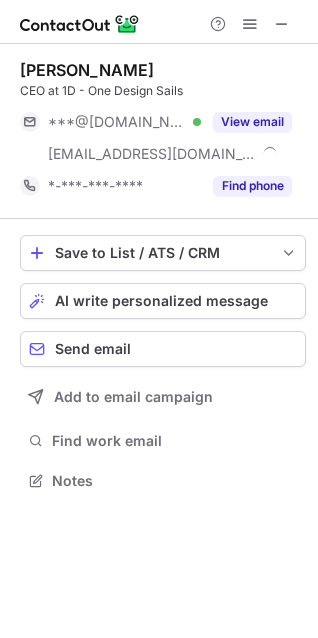 click at bounding box center [250, 24] 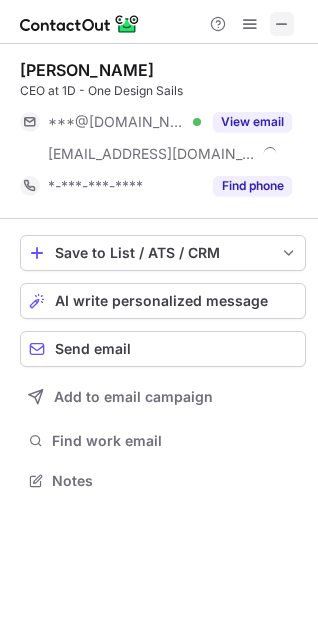 click at bounding box center [282, 24] 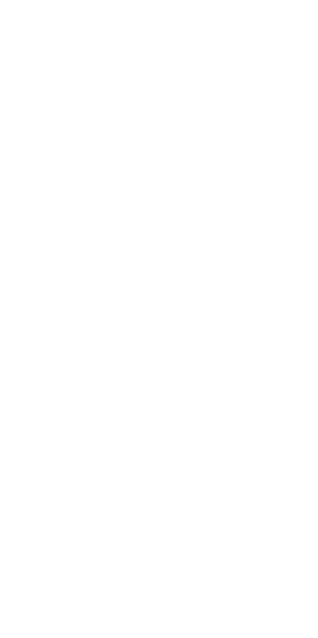 scroll, scrollTop: 0, scrollLeft: 0, axis: both 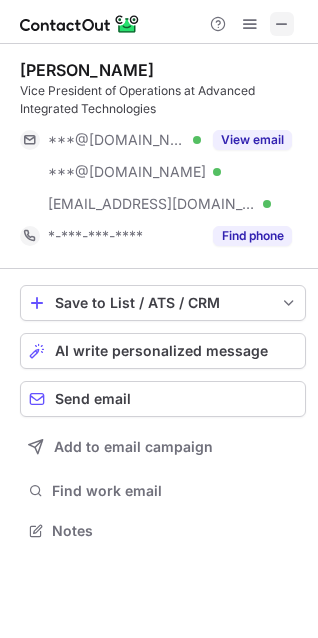 click at bounding box center [282, 24] 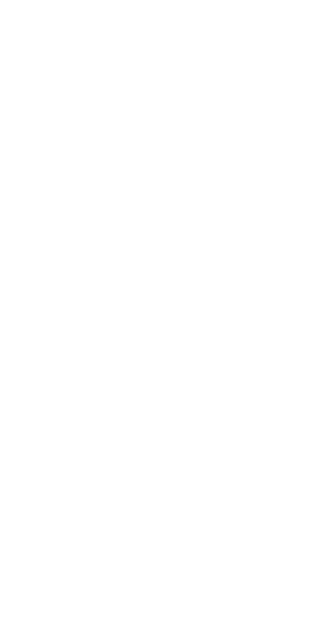 scroll, scrollTop: 0, scrollLeft: 0, axis: both 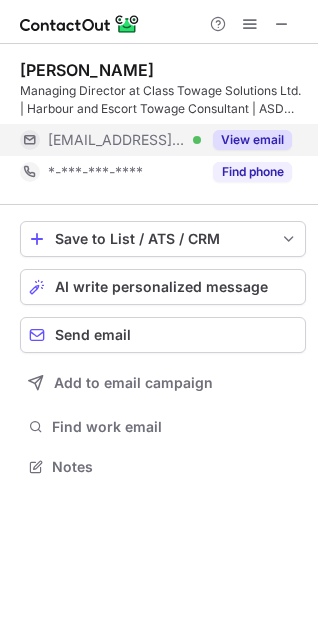 click on "View email" at bounding box center [252, 140] 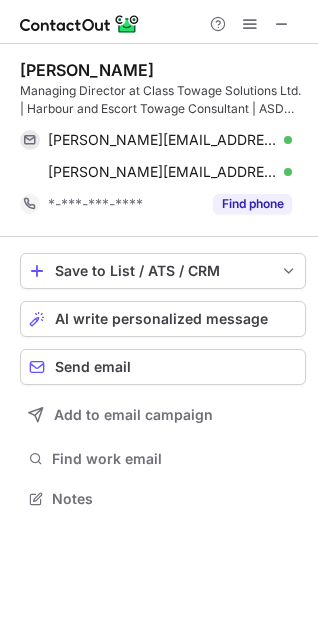 scroll, scrollTop: 10, scrollLeft: 10, axis: both 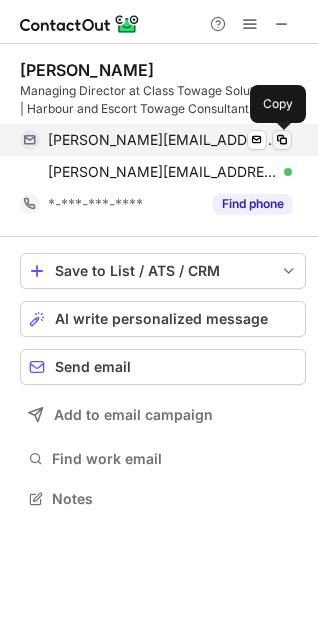 click at bounding box center [282, 140] 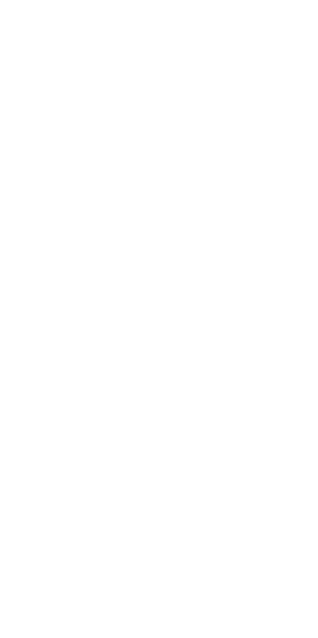scroll, scrollTop: 0, scrollLeft: 0, axis: both 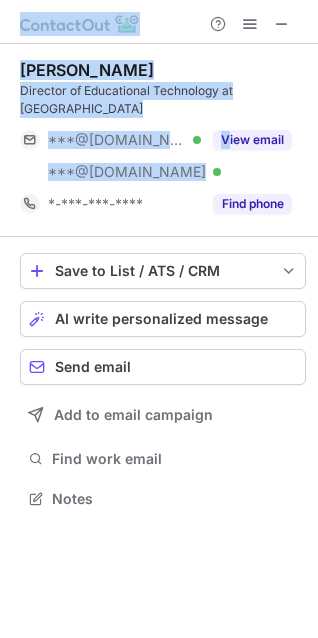 drag, startPoint x: 229, startPoint y: 154, endPoint x: -64, endPoint y: 219, distance: 300.12332 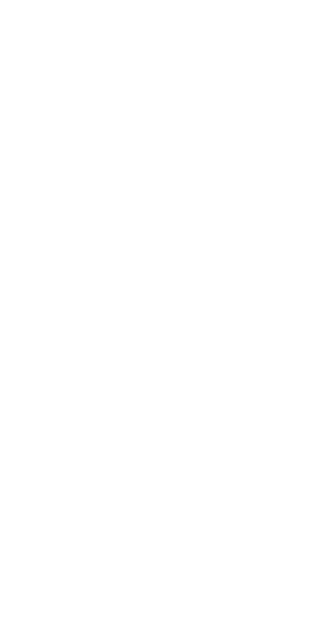 scroll, scrollTop: 0, scrollLeft: 0, axis: both 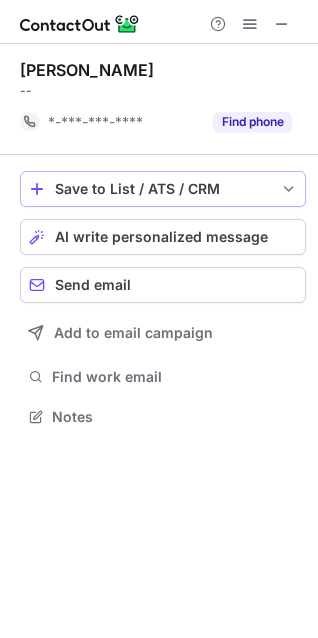 click on "Save to List / ATS / CRM" at bounding box center [163, 189] 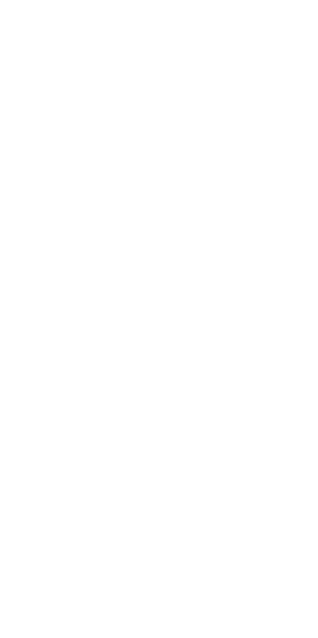 scroll, scrollTop: 0, scrollLeft: 0, axis: both 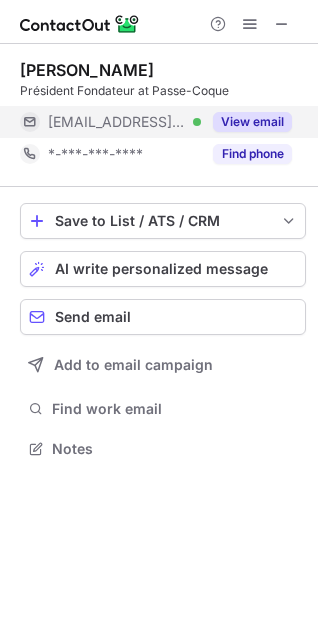 click on "View email" at bounding box center [252, 122] 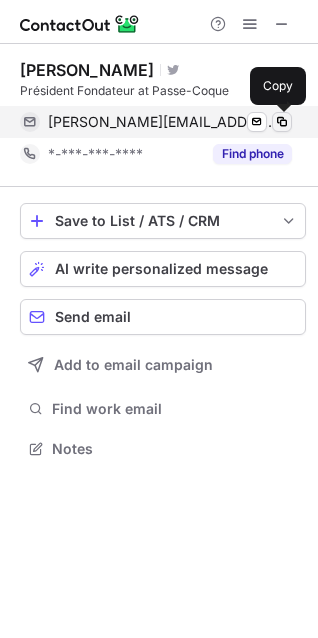 click at bounding box center [282, 122] 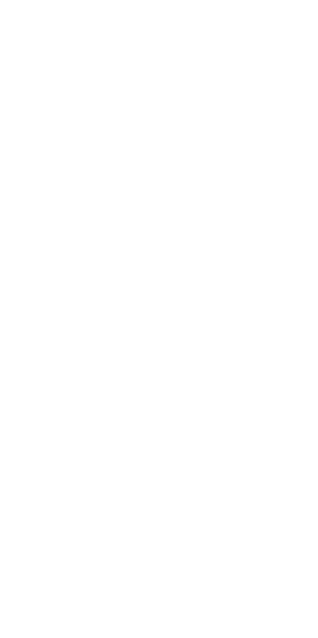 scroll, scrollTop: 0, scrollLeft: 0, axis: both 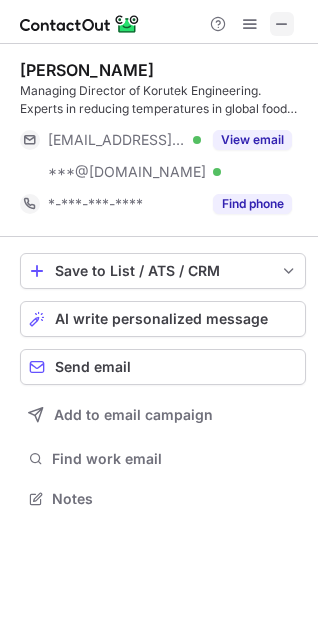 click at bounding box center (282, 24) 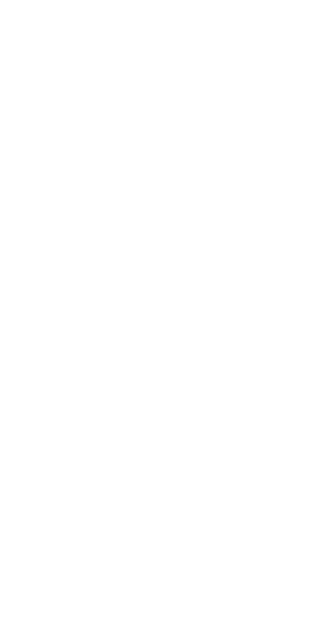scroll, scrollTop: 0, scrollLeft: 0, axis: both 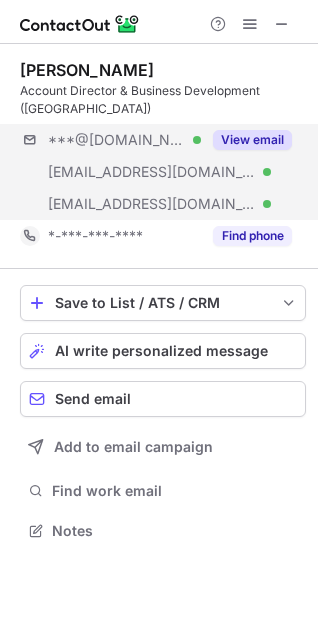 click on "***@[DOMAIN_NAME] Verified [EMAIL_ADDRESS][DOMAIN_NAME] Verified [EMAIL_ADDRESS][DOMAIN_NAME] Verified View email" at bounding box center (163, 172) 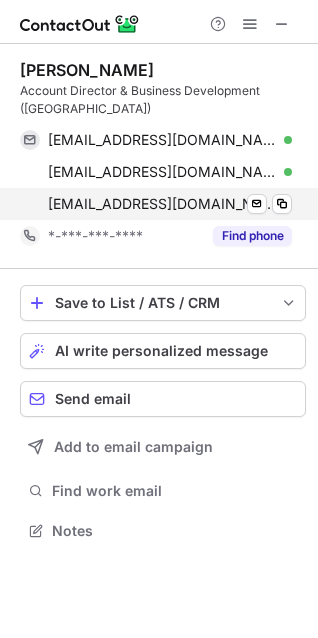 click on "rawan.albawwab@wipro.com Verified" at bounding box center (170, 204) 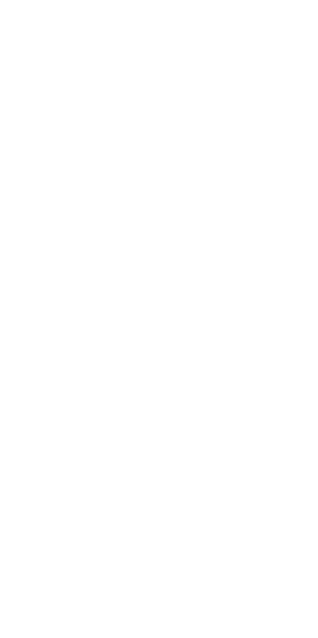scroll, scrollTop: 0, scrollLeft: 0, axis: both 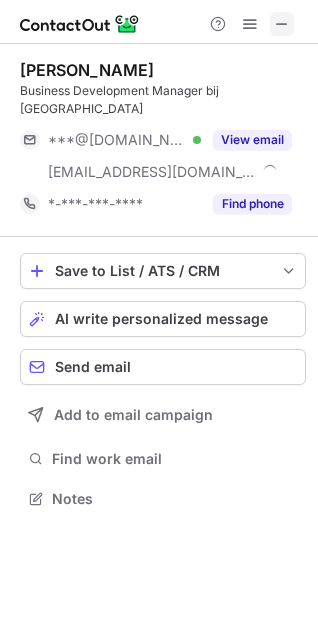 click at bounding box center [282, 24] 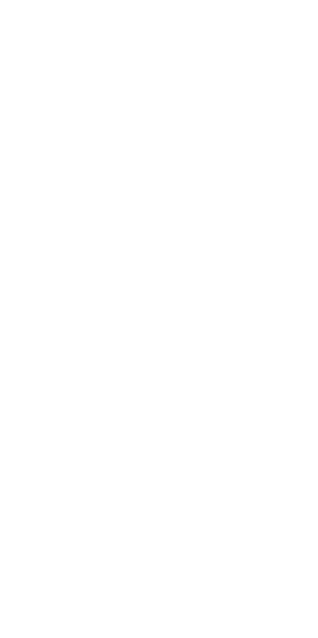 scroll, scrollTop: 0, scrollLeft: 0, axis: both 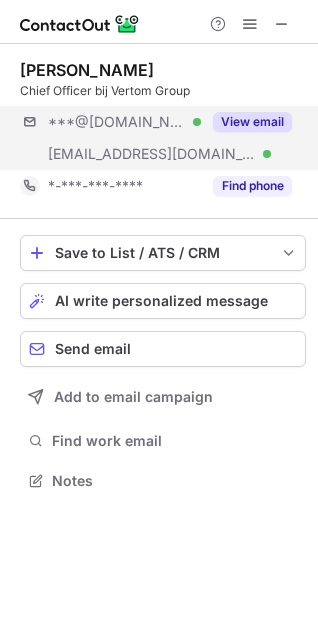 click at bounding box center (159, 22) 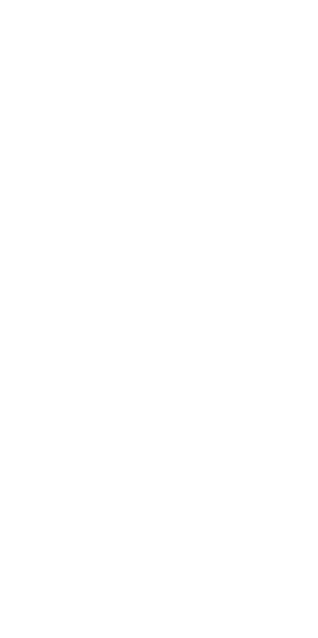 scroll, scrollTop: 0, scrollLeft: 0, axis: both 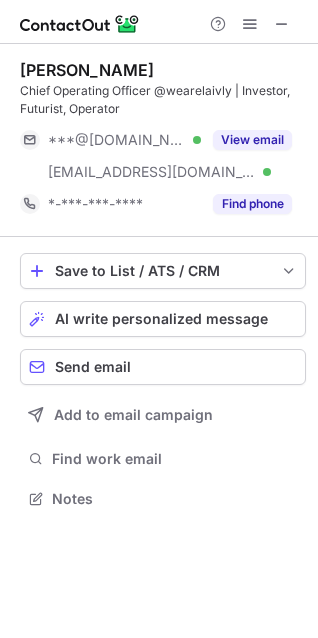 click at bounding box center [159, 22] 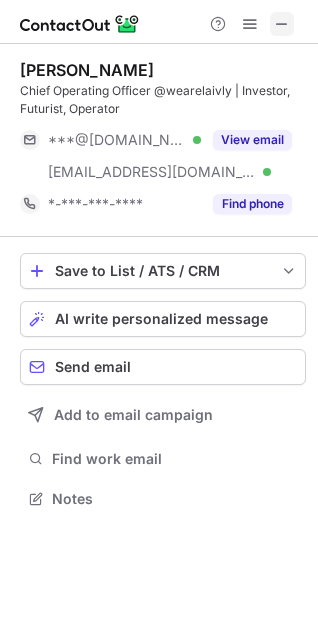 click at bounding box center (282, 24) 